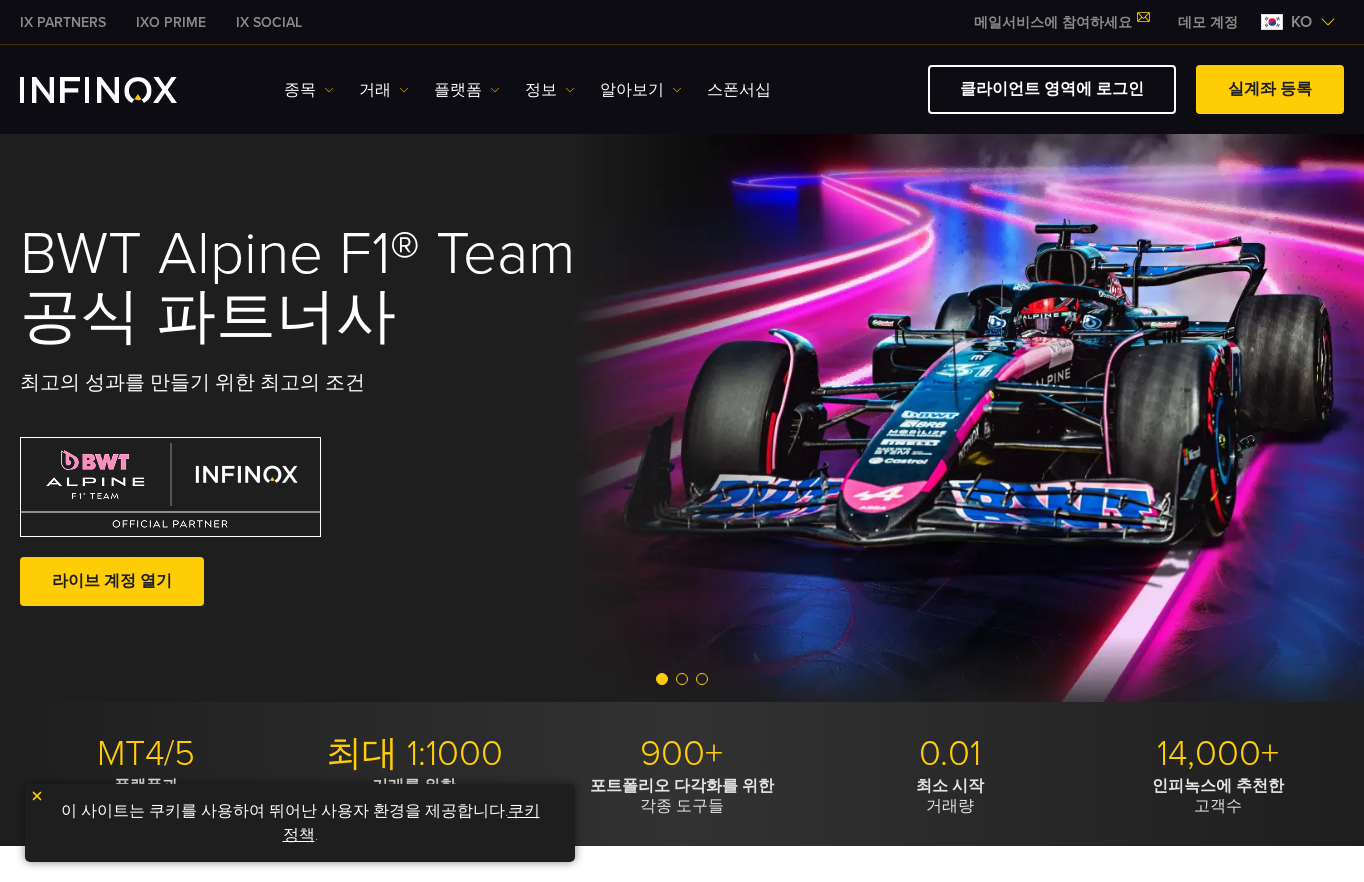 scroll, scrollTop: 0, scrollLeft: 0, axis: both 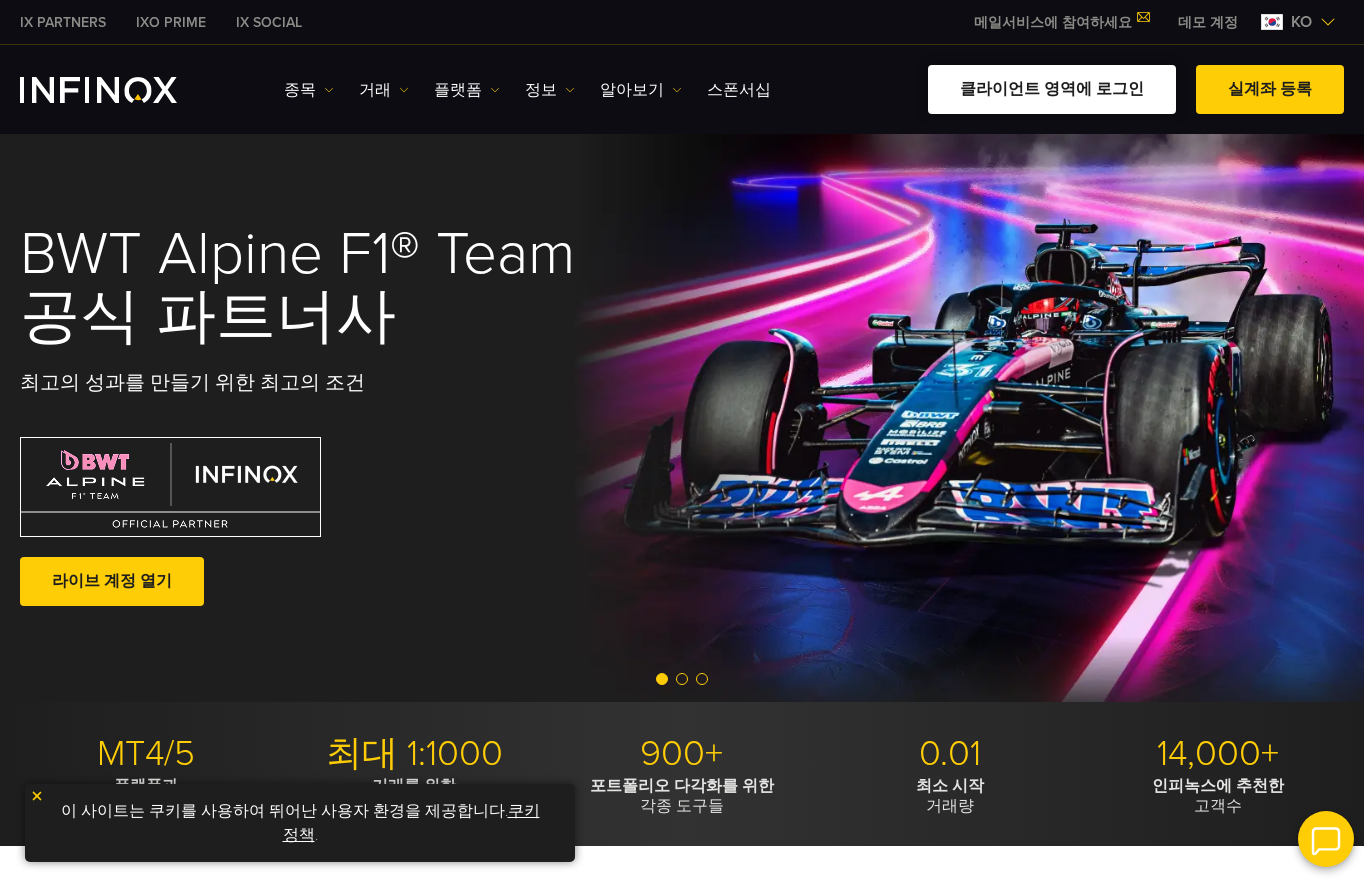 click on "클라이언트 영역에 로그인" at bounding box center (1052, 89) 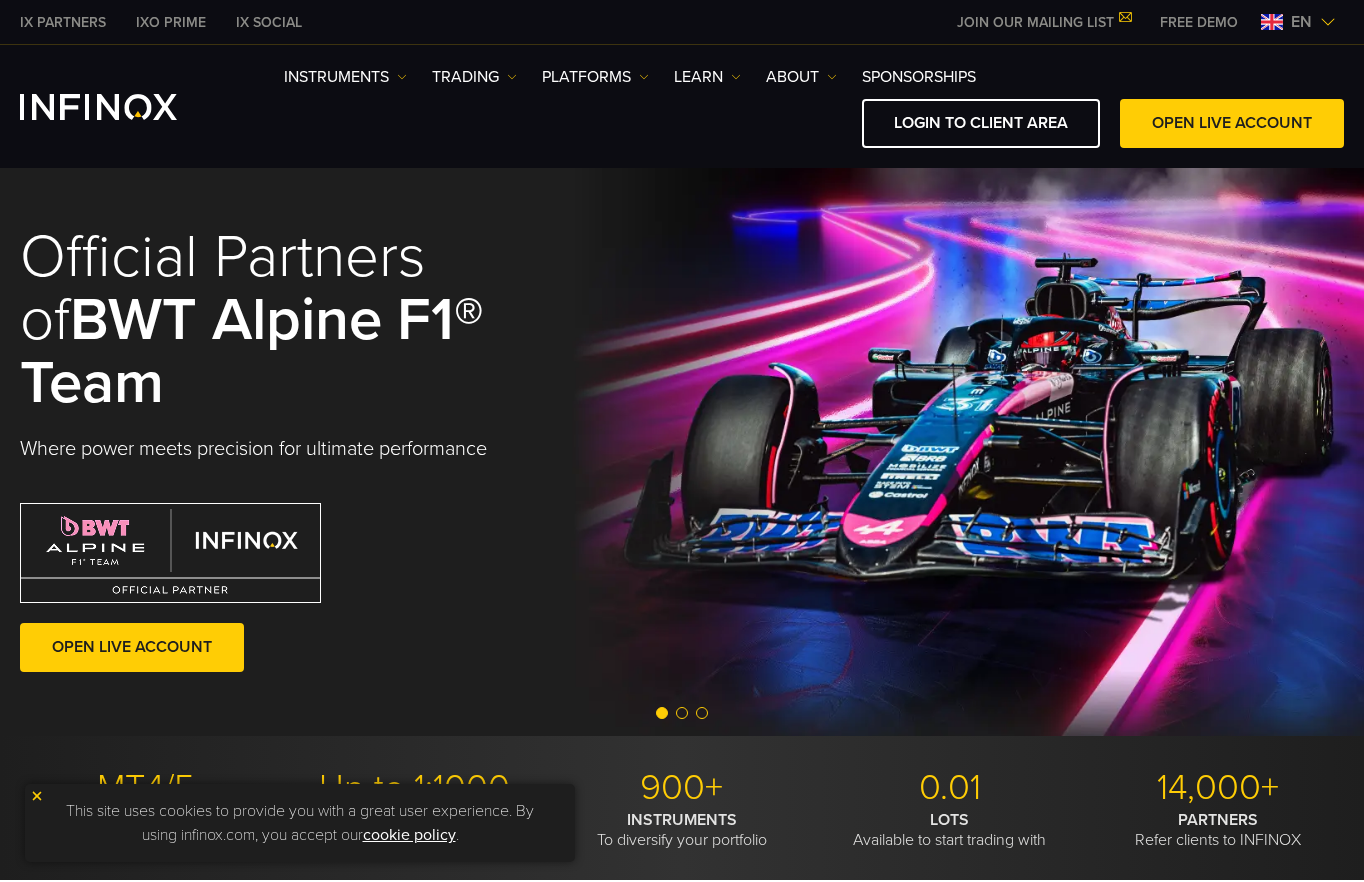 scroll, scrollTop: 0, scrollLeft: 0, axis: both 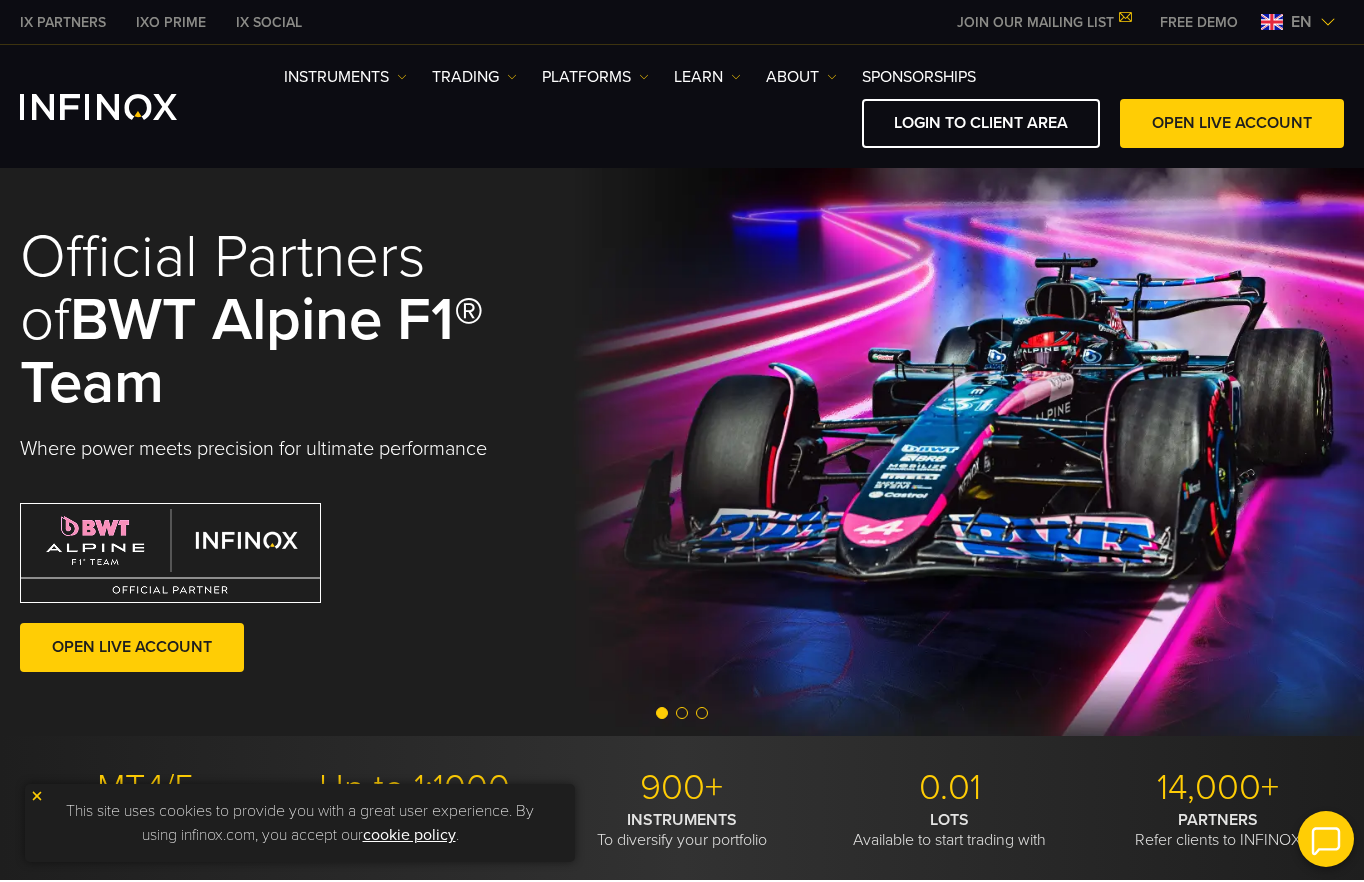 click at bounding box center [1272, 22] 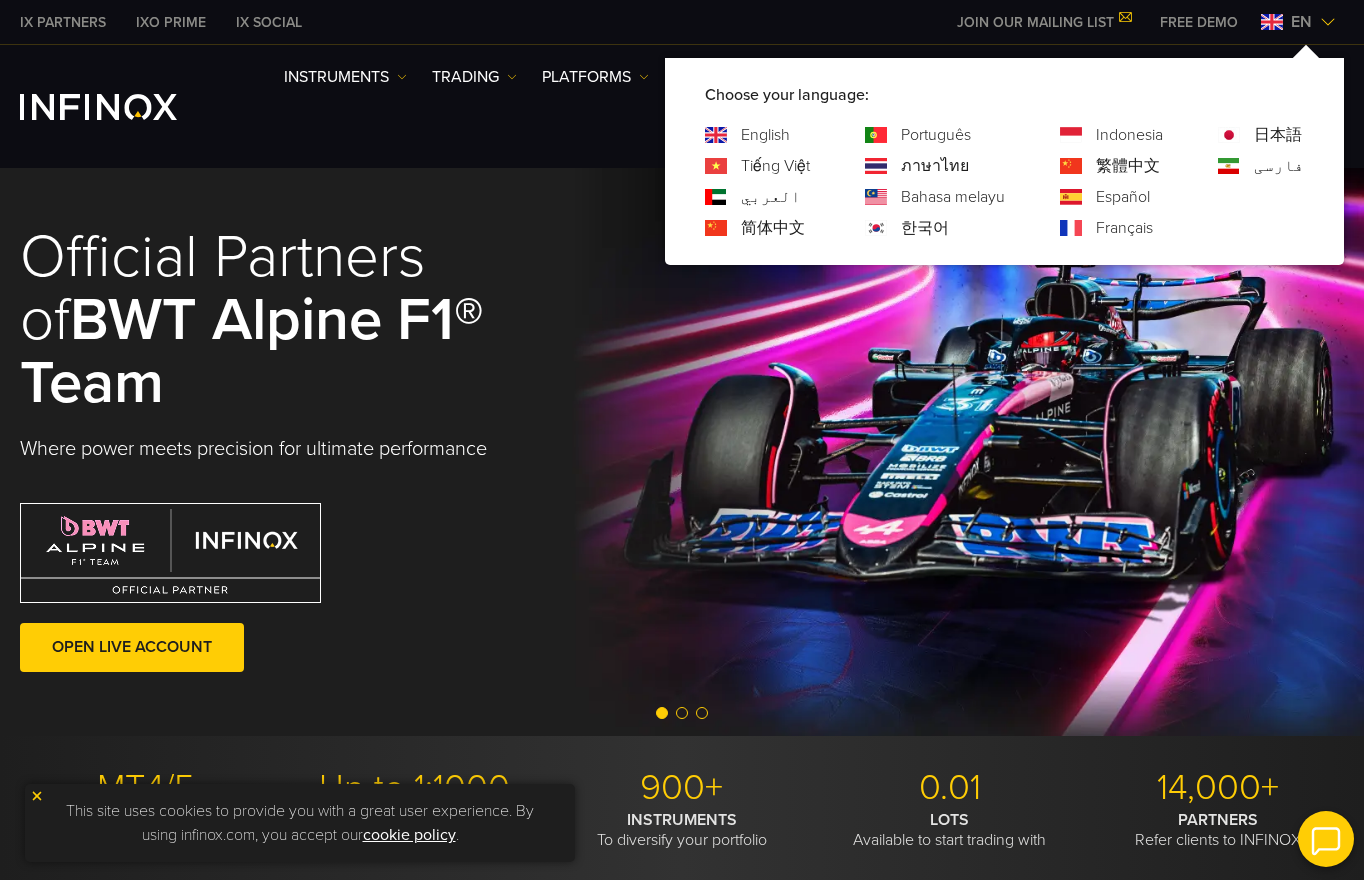 click on "한국어" at bounding box center [925, 228] 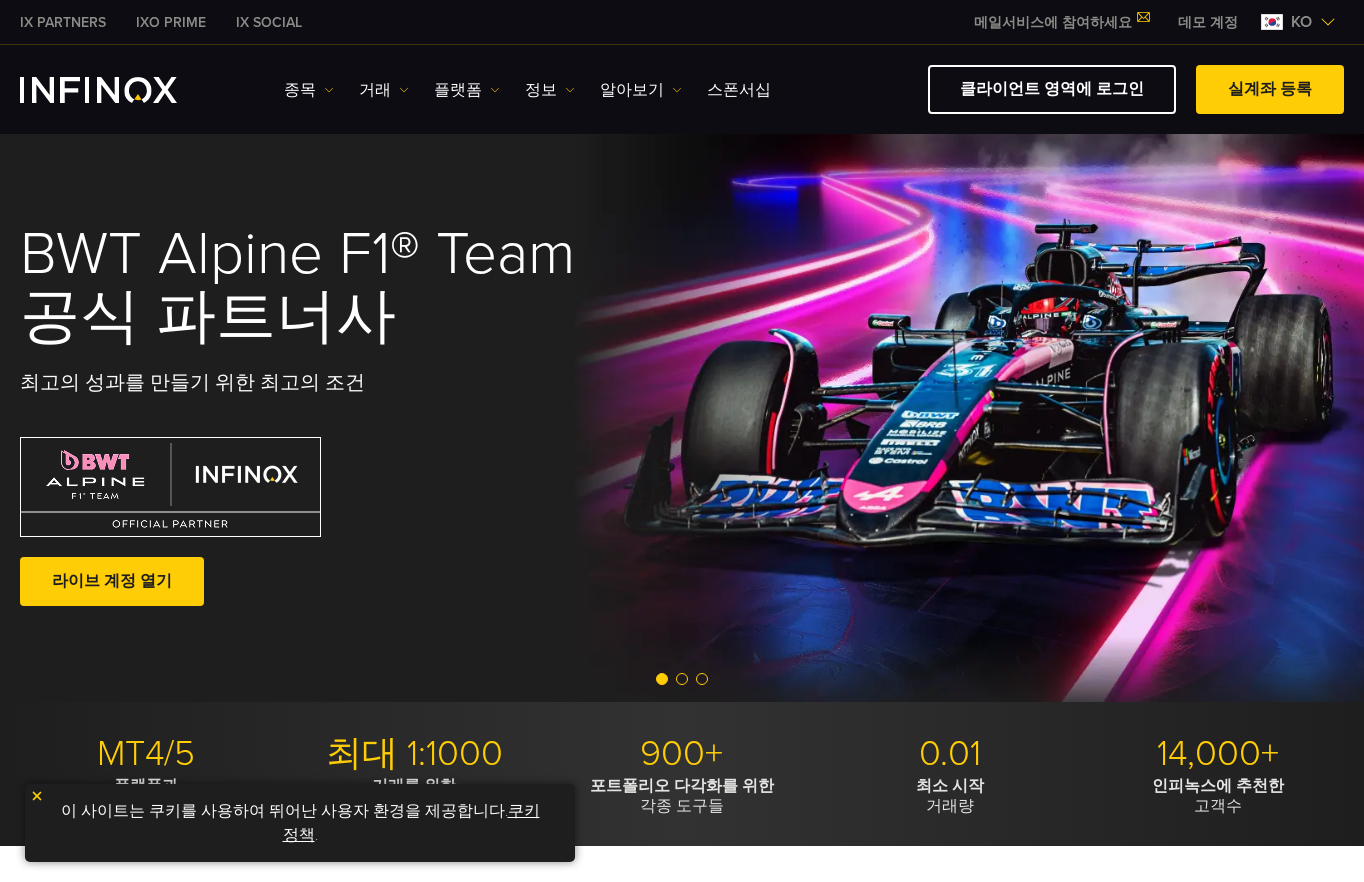 scroll, scrollTop: 0, scrollLeft: 0, axis: both 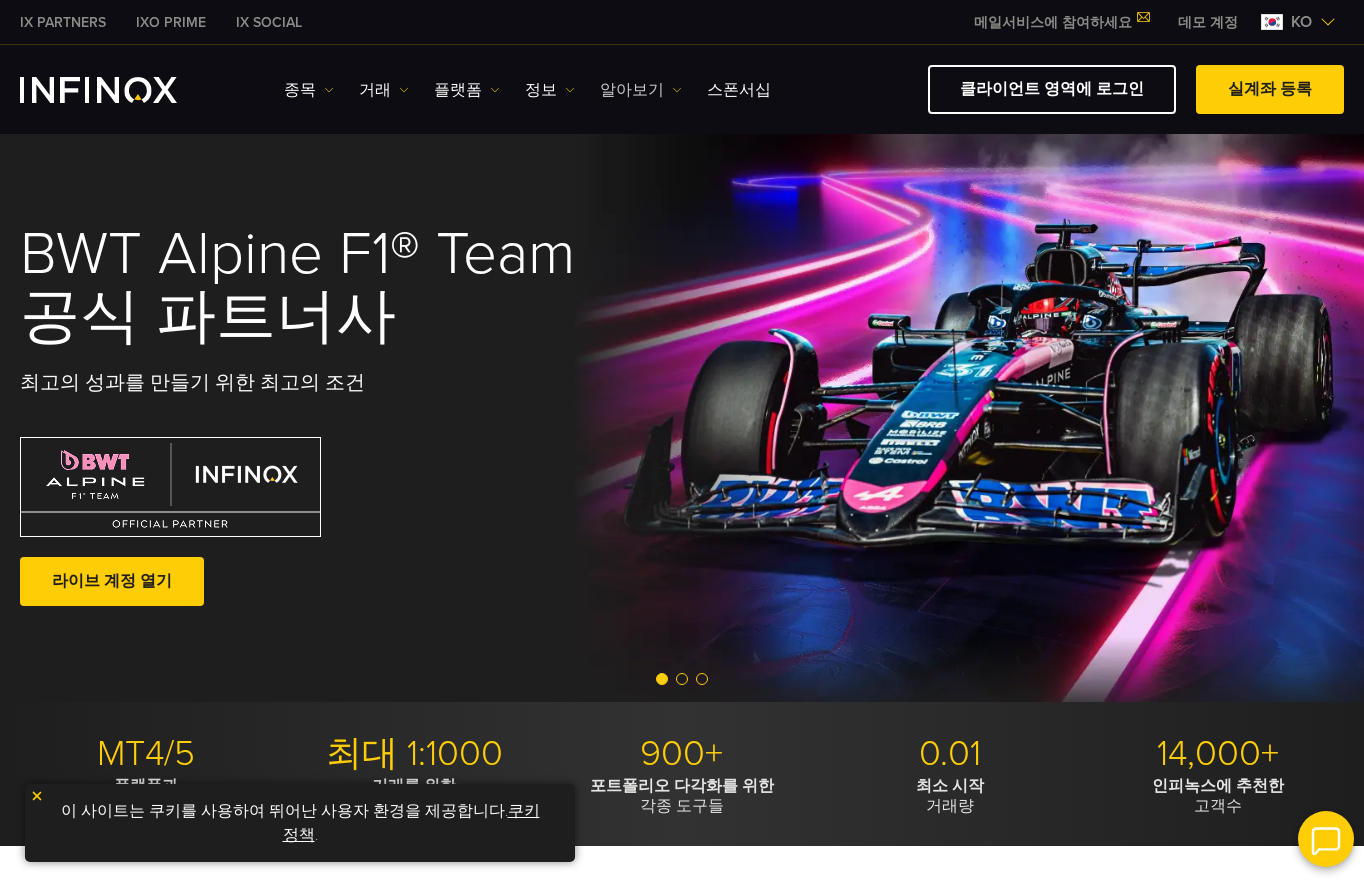 click on "알아보기" at bounding box center (309, 90) 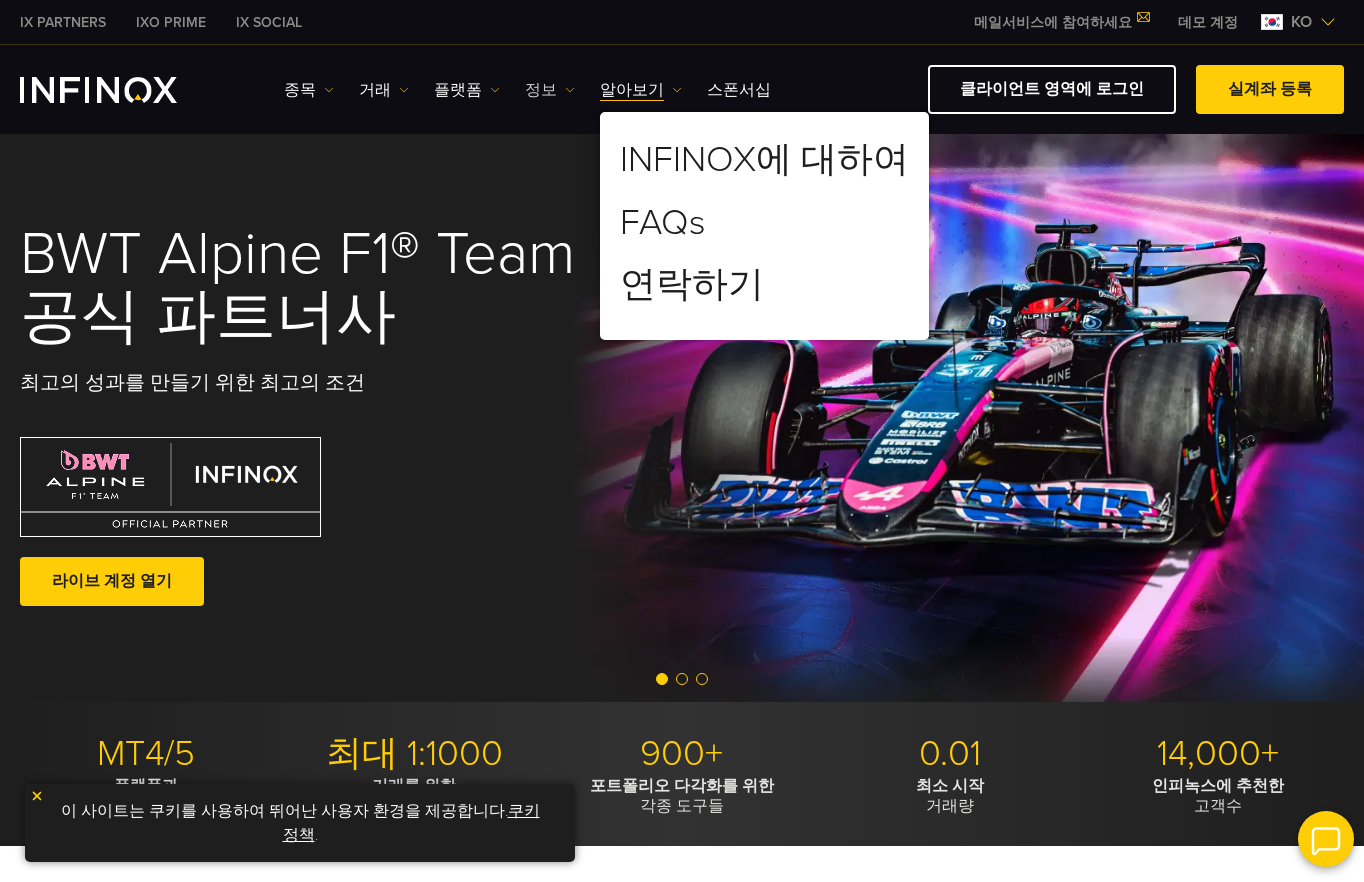 click on "정보" at bounding box center (309, 90) 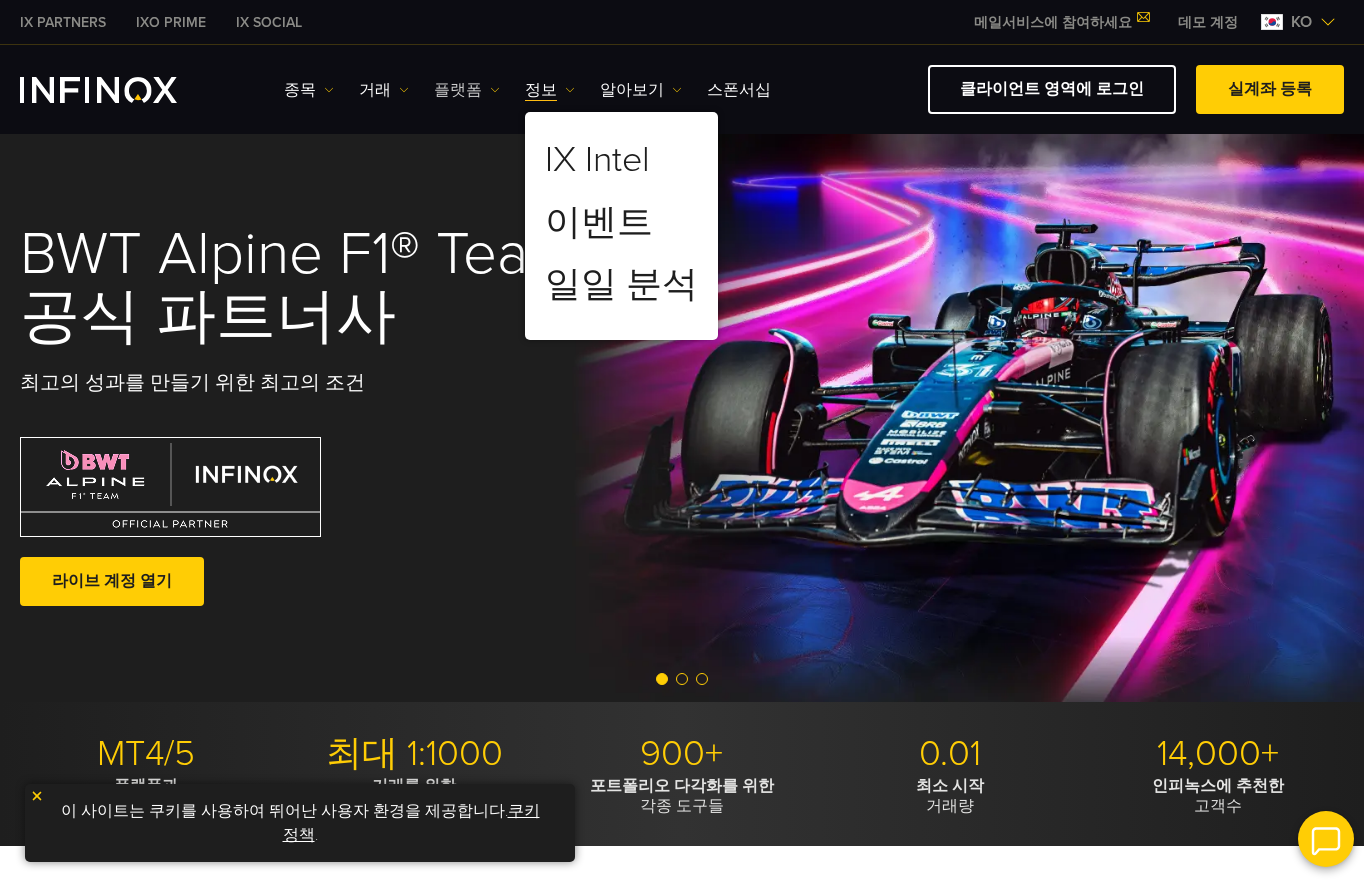 click on "플랫폼" at bounding box center [309, 90] 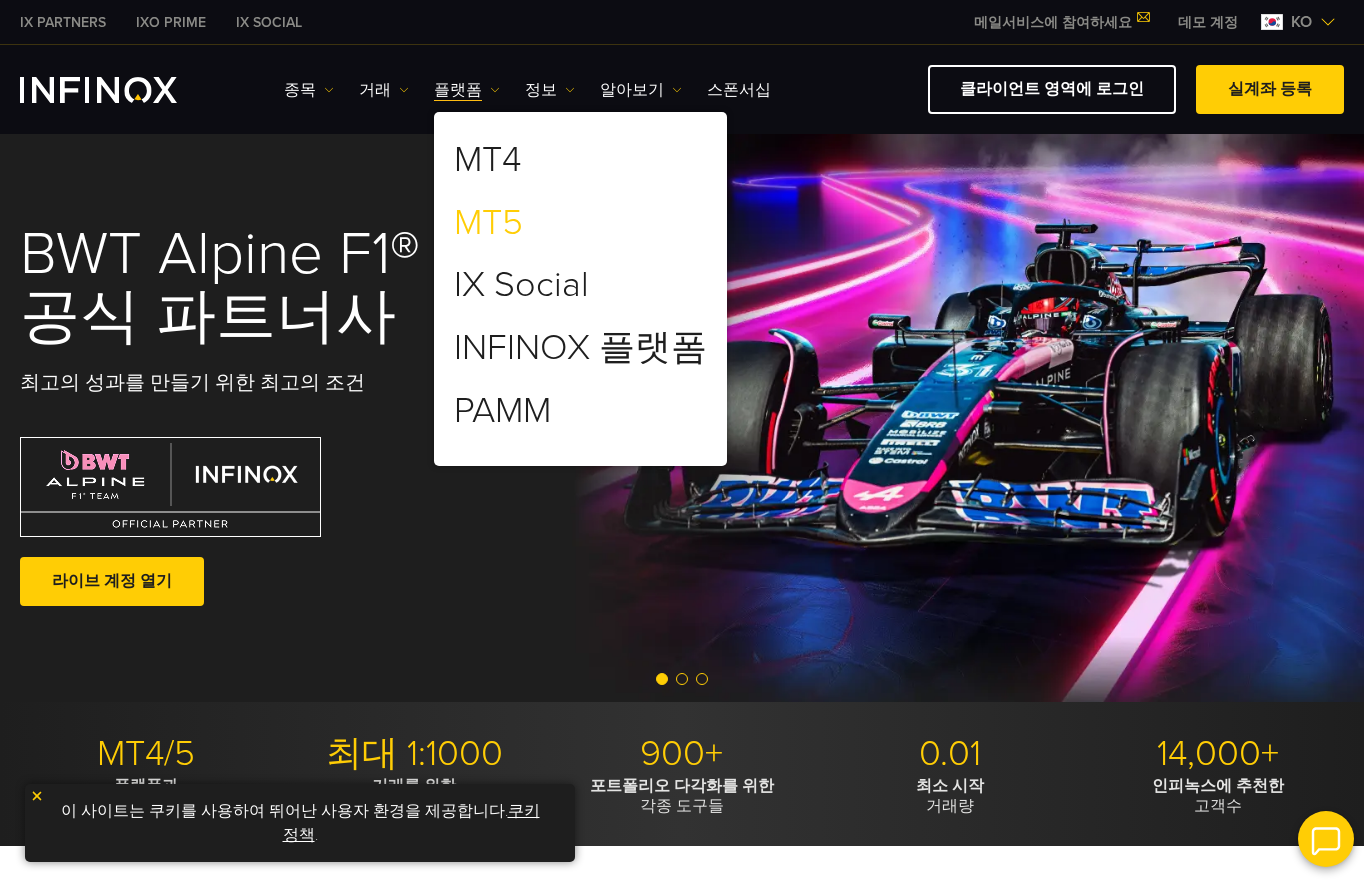 click on "MT5" at bounding box center (488, 223) 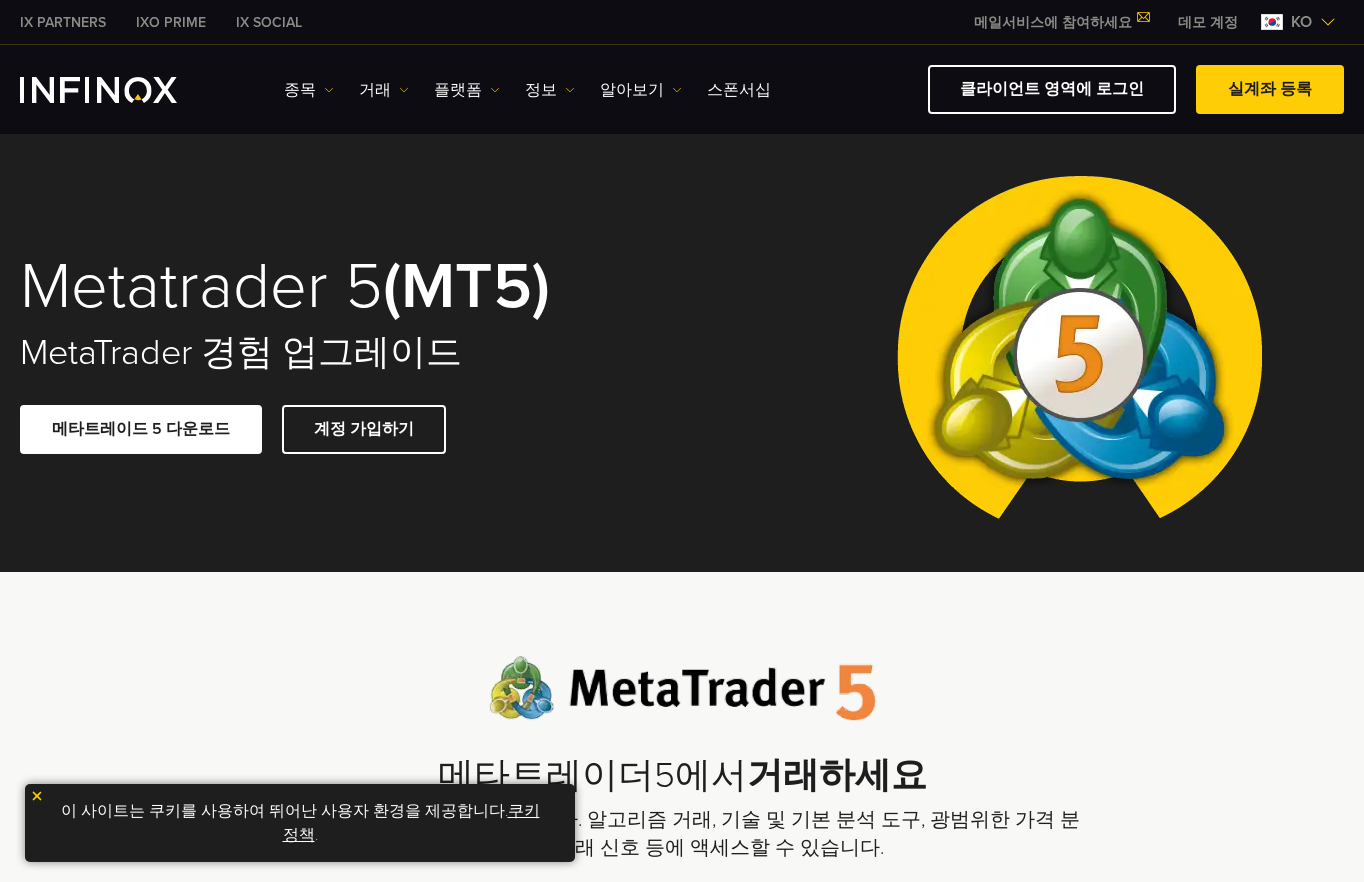 scroll, scrollTop: 0, scrollLeft: 0, axis: both 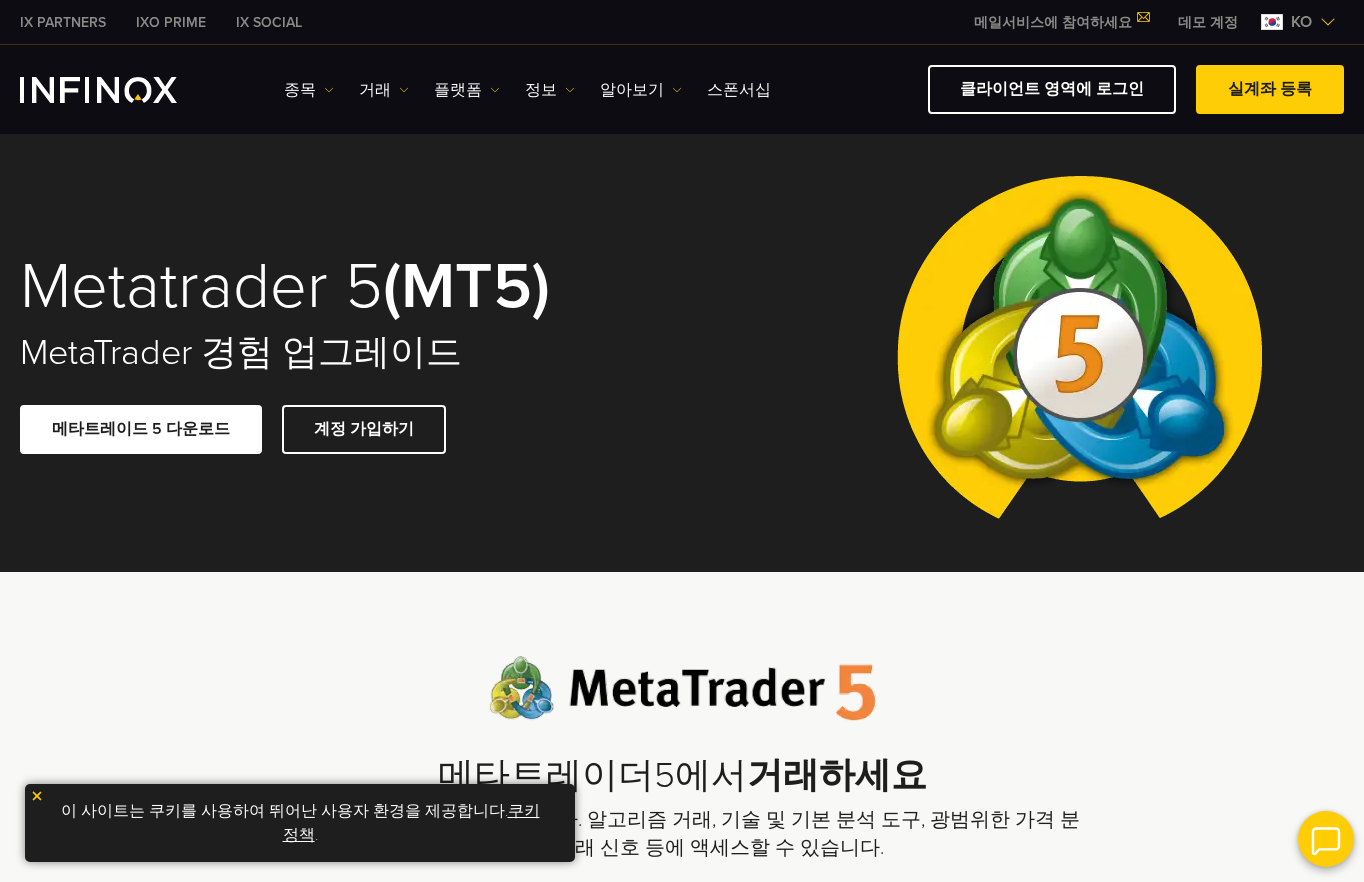 click on "메타트레이더5에서  거래하세요
고급 MT5 플랫폼에서 거래합니다. 알고리즘 거래, 기술 및 기본 분석 도구, 광범위한 가격 분석 기능, 거래 신호 등에 액세스할 수 있습니다." at bounding box center (682, 759) 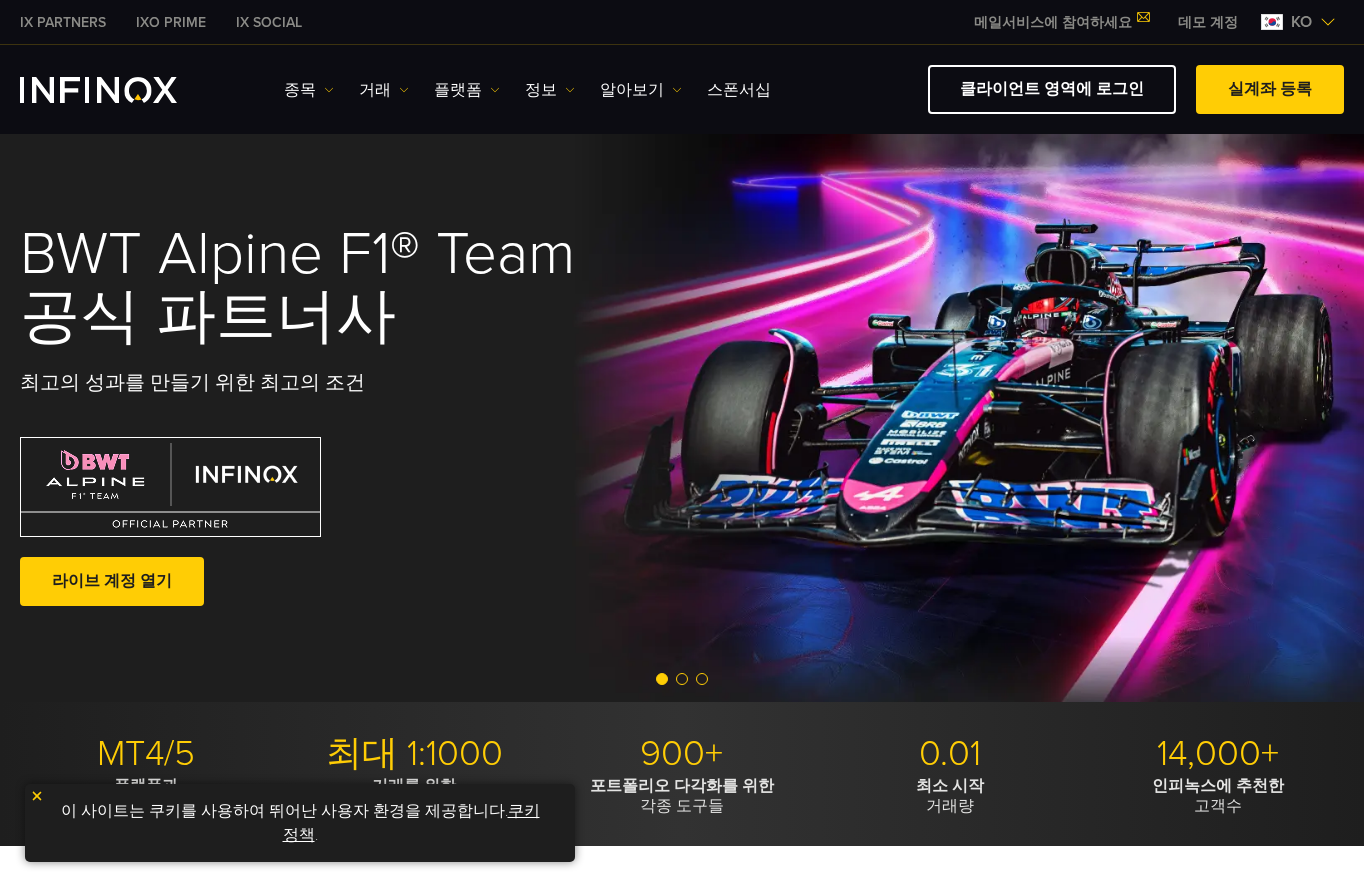 scroll, scrollTop: 0, scrollLeft: 0, axis: both 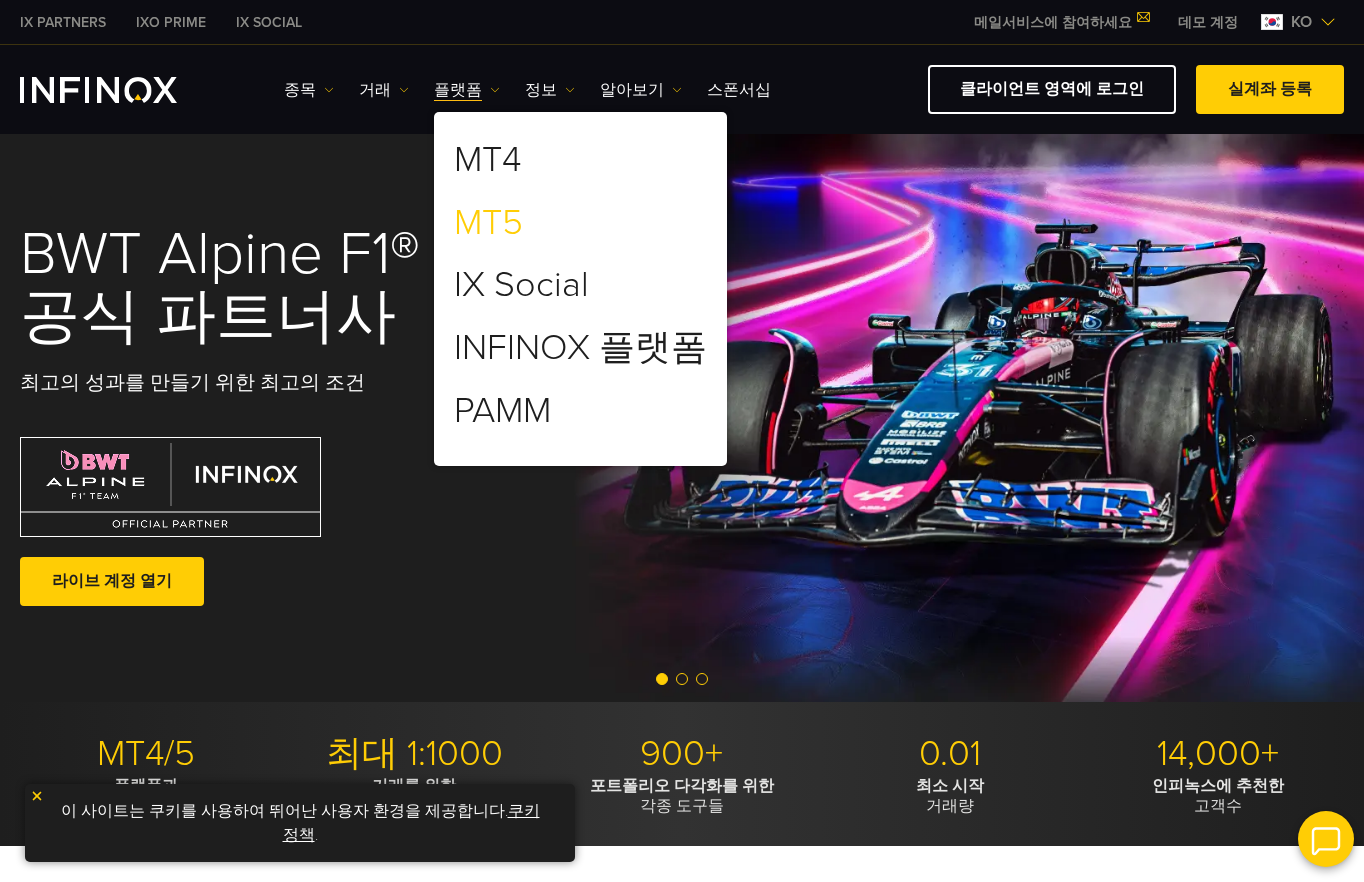 click on "MT5" at bounding box center (488, 223) 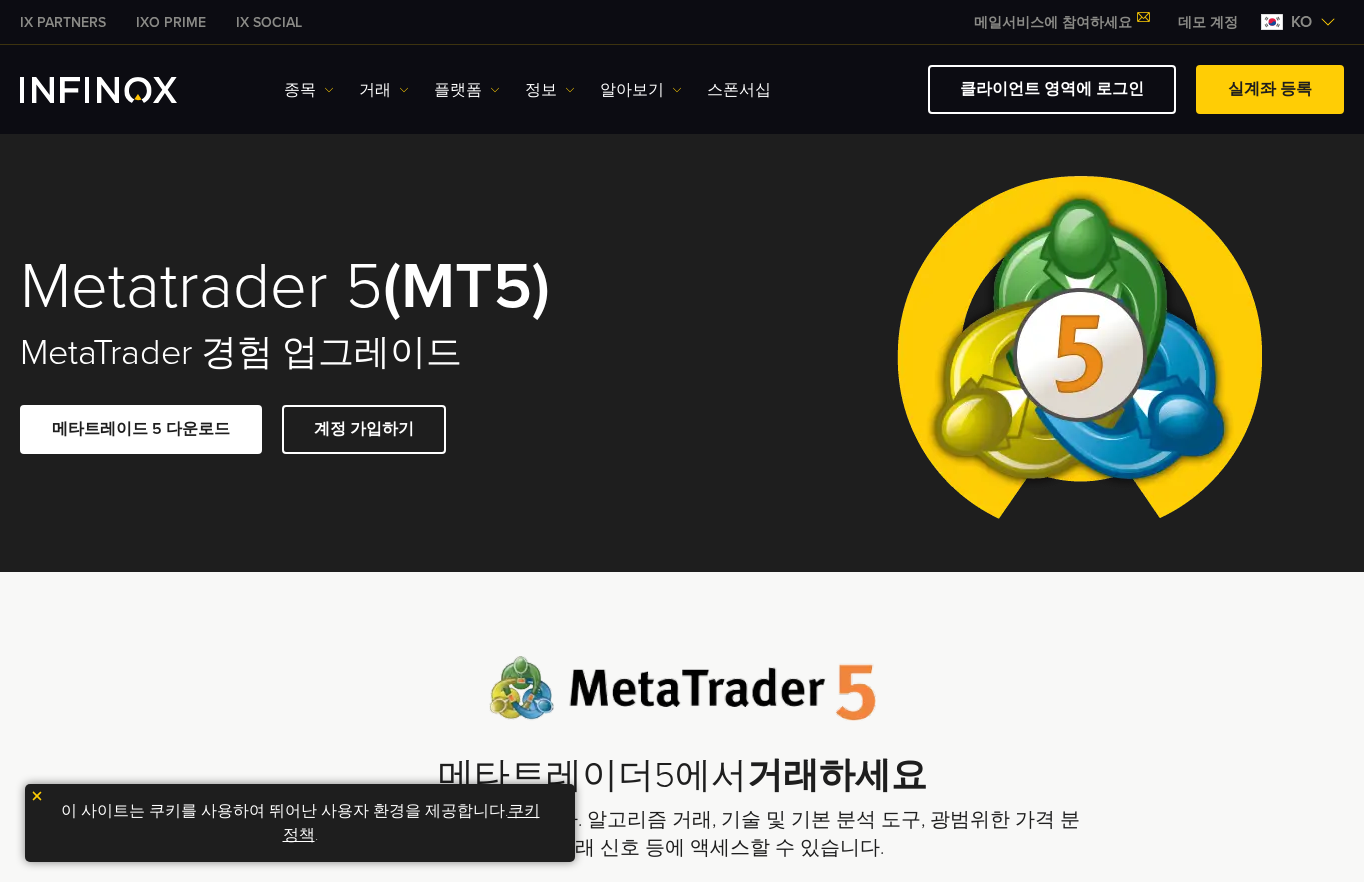 scroll, scrollTop: 0, scrollLeft: 0, axis: both 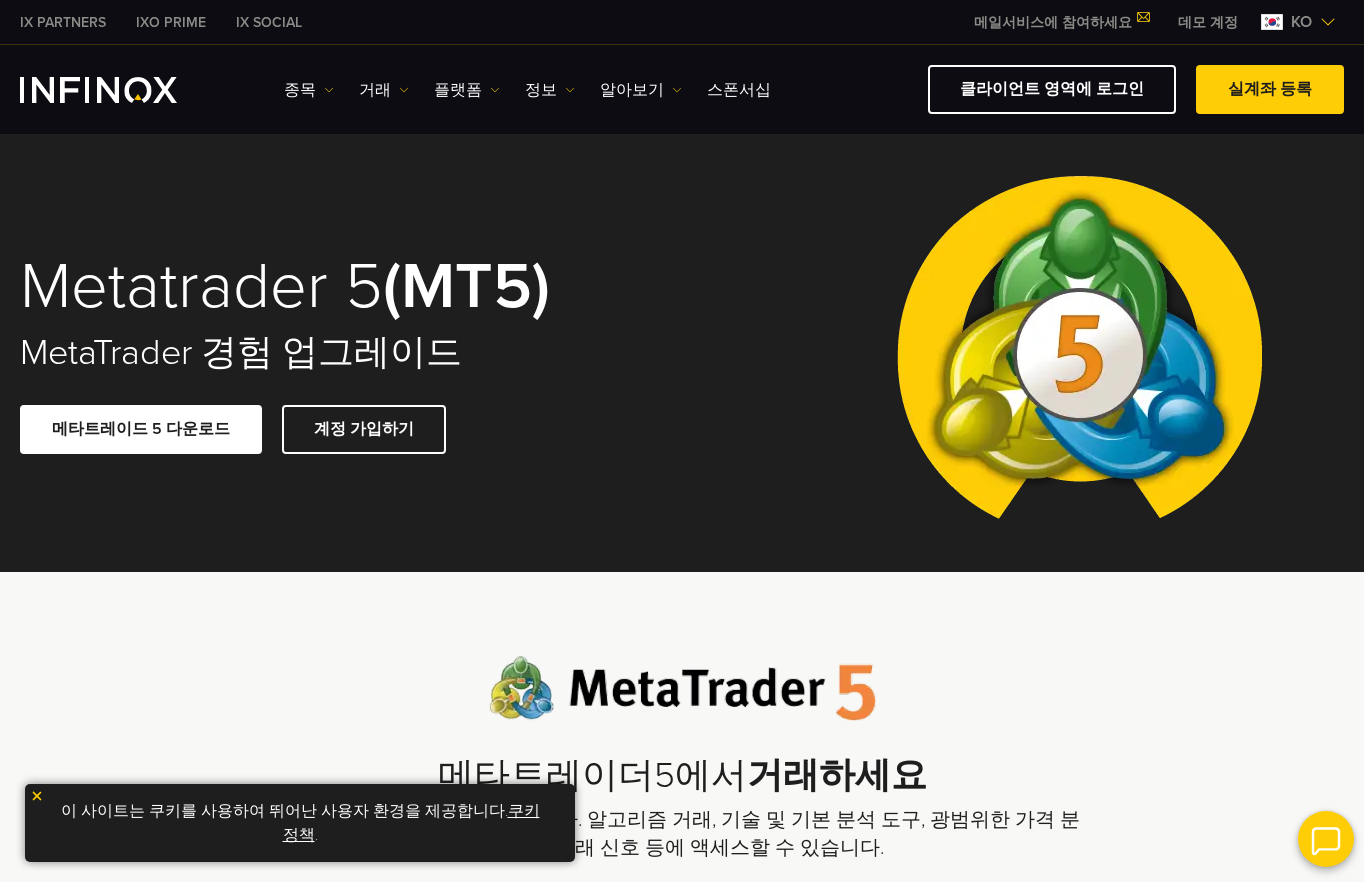 click on "메타트레이더5에서  거래하세요
고급 MT5 플랫폼에서 거래합니다. 알고리즘 거래, 기술 및 기본 분석 도구, 광범위한 가격 분석 기능, 거래 신호 등에 액세스할 수 있습니다." at bounding box center (682, 759) 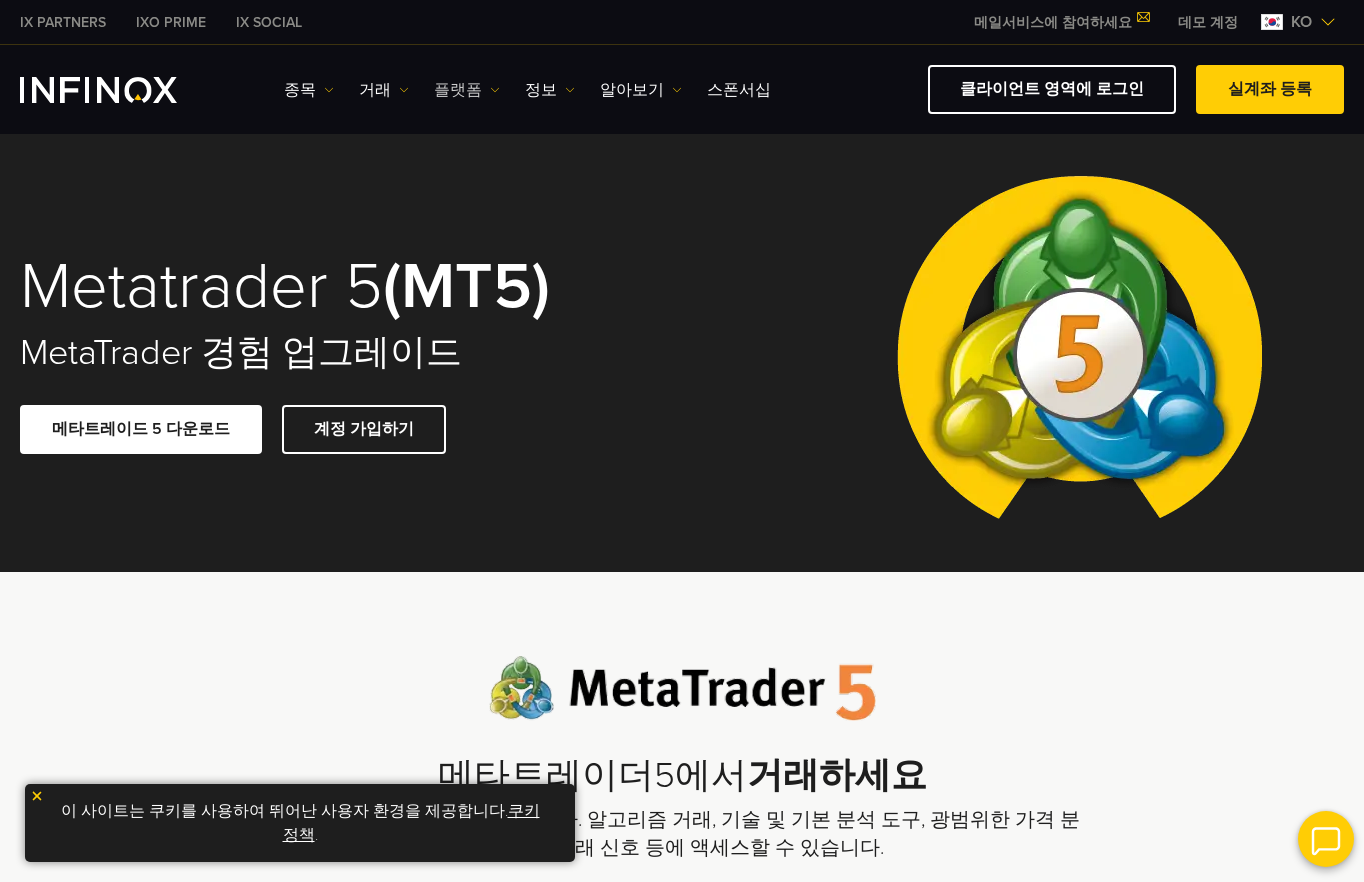 click on "플랫폼" at bounding box center [309, 90] 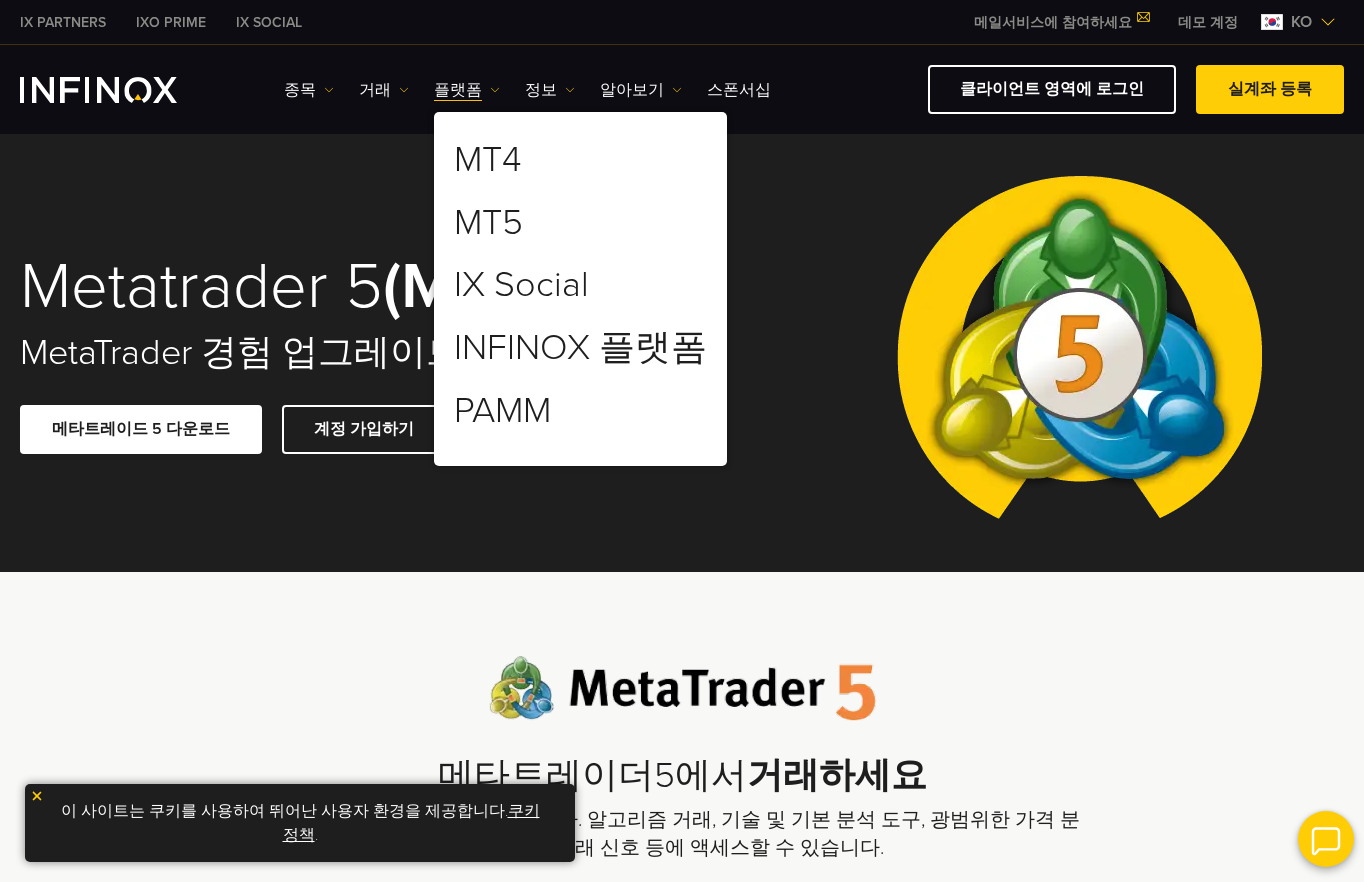 click at bounding box center [37, 796] 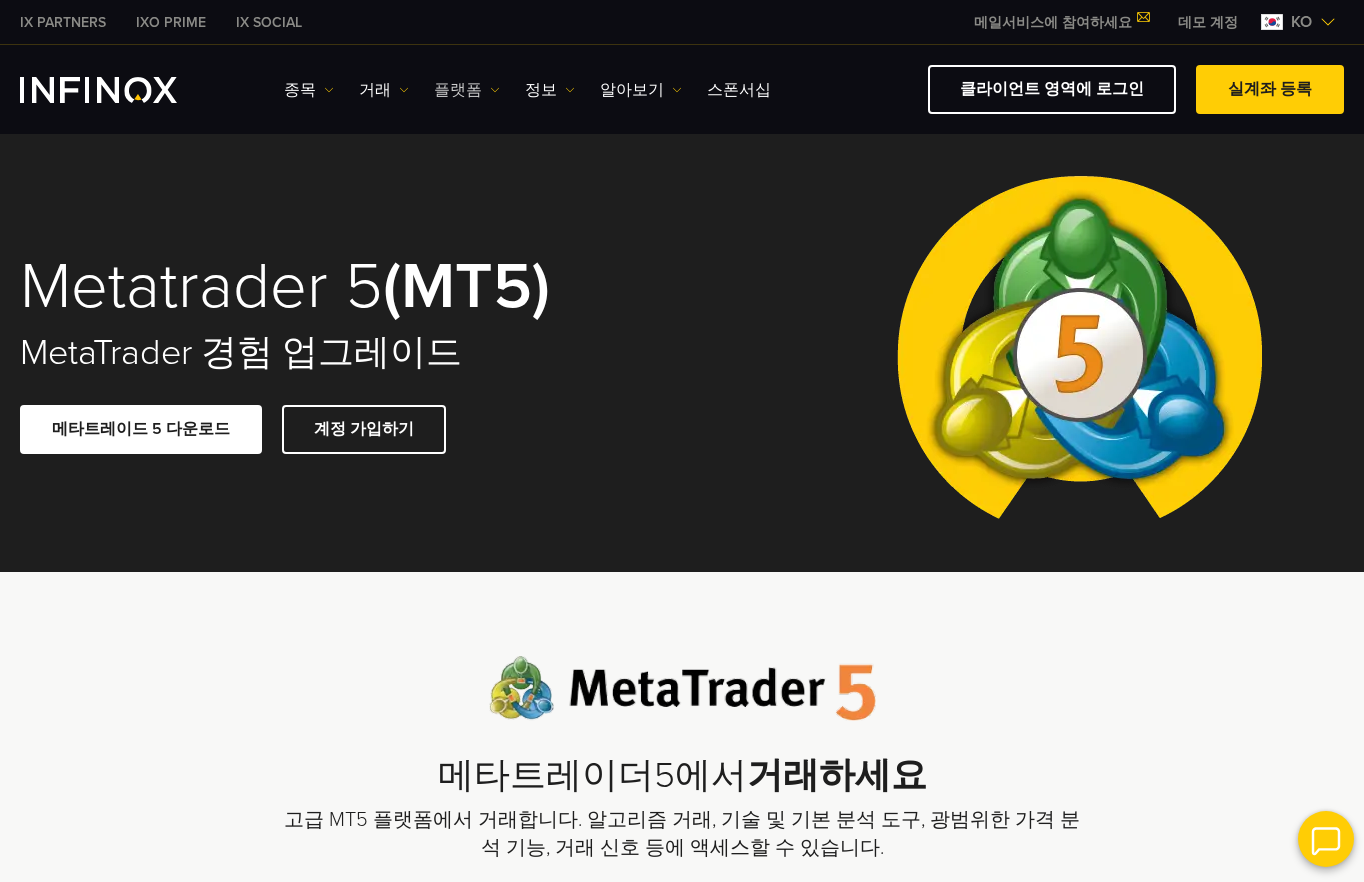 click on "플랫폼" at bounding box center (309, 90) 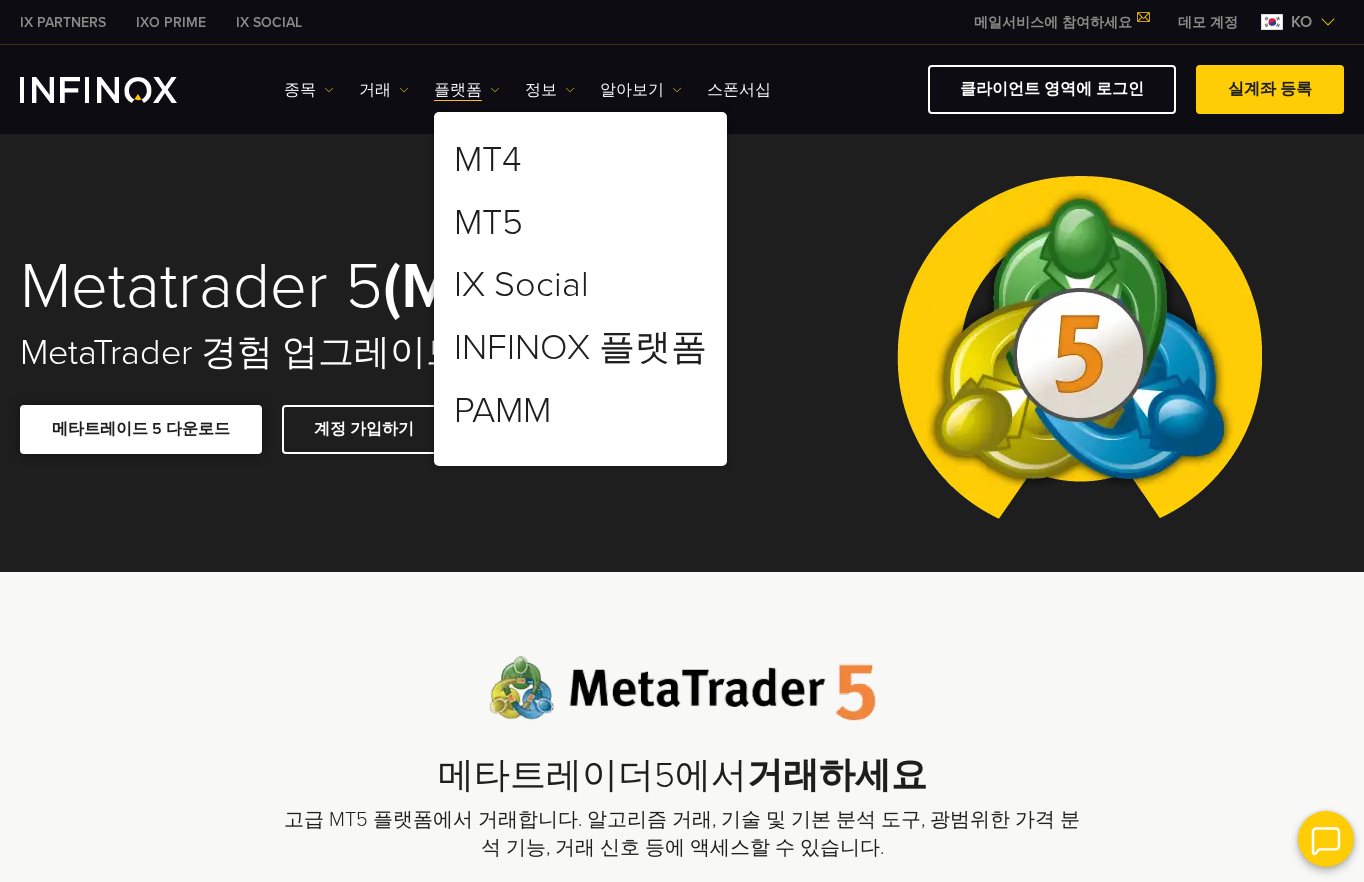 click on "메타트레이드 5 다운로드" at bounding box center (141, 429) 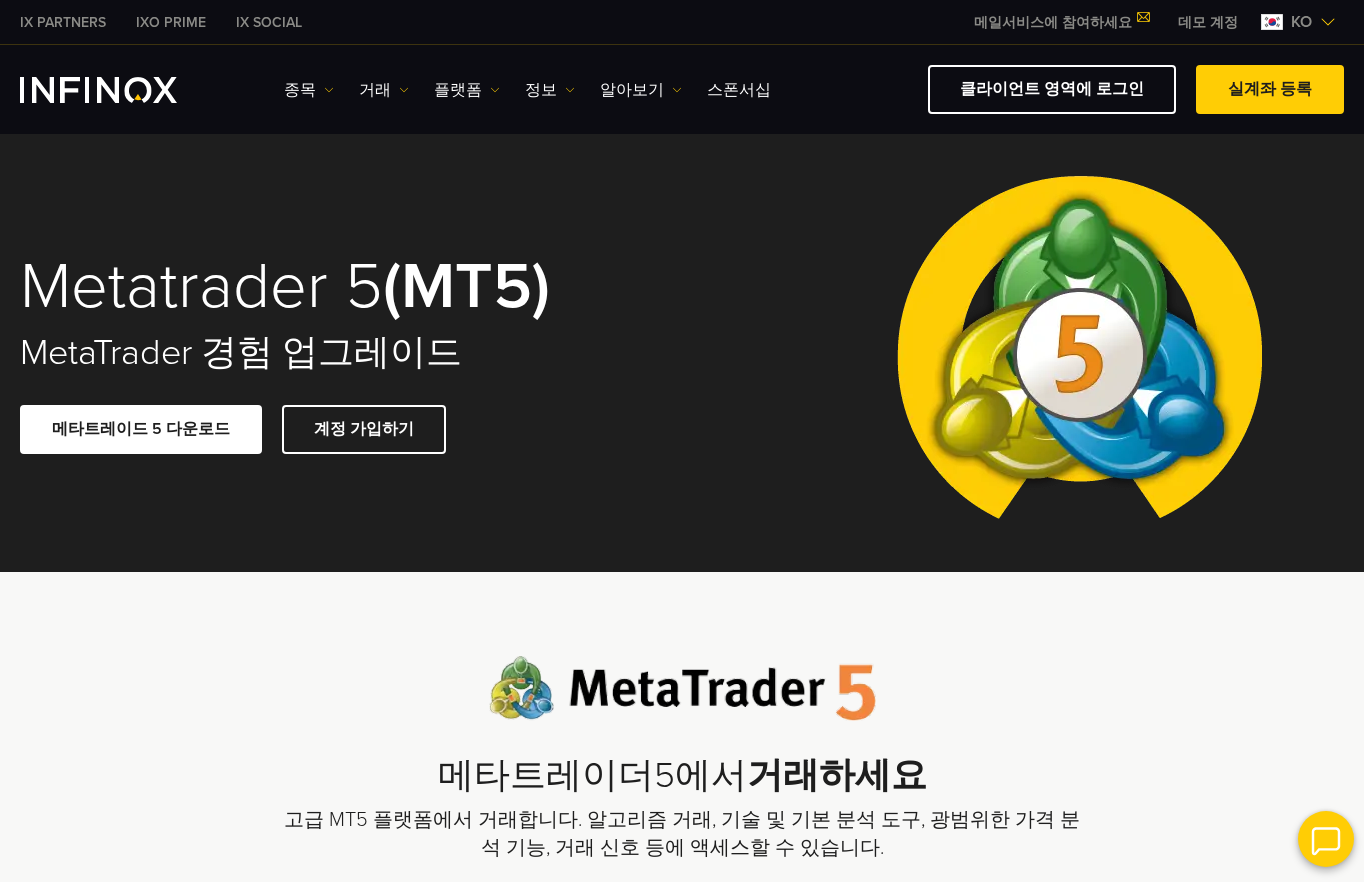 click on "메타트레이더5에서  거래하세요
고급 MT5 플랫폼에서 거래합니다. 알고리즘 거래, 기술 및 기본 분석 도구, 광범위한 가격 분석 기능, 거래 신호 등에 액세스할 수 있습니다.
유연한 거래
위험 관리 주문 시스템, 즉각적인, 요청, 시장 및 거래 실행 모드의 가용성.
기술적 분석
기본 분석" at bounding box center [682, 1103] 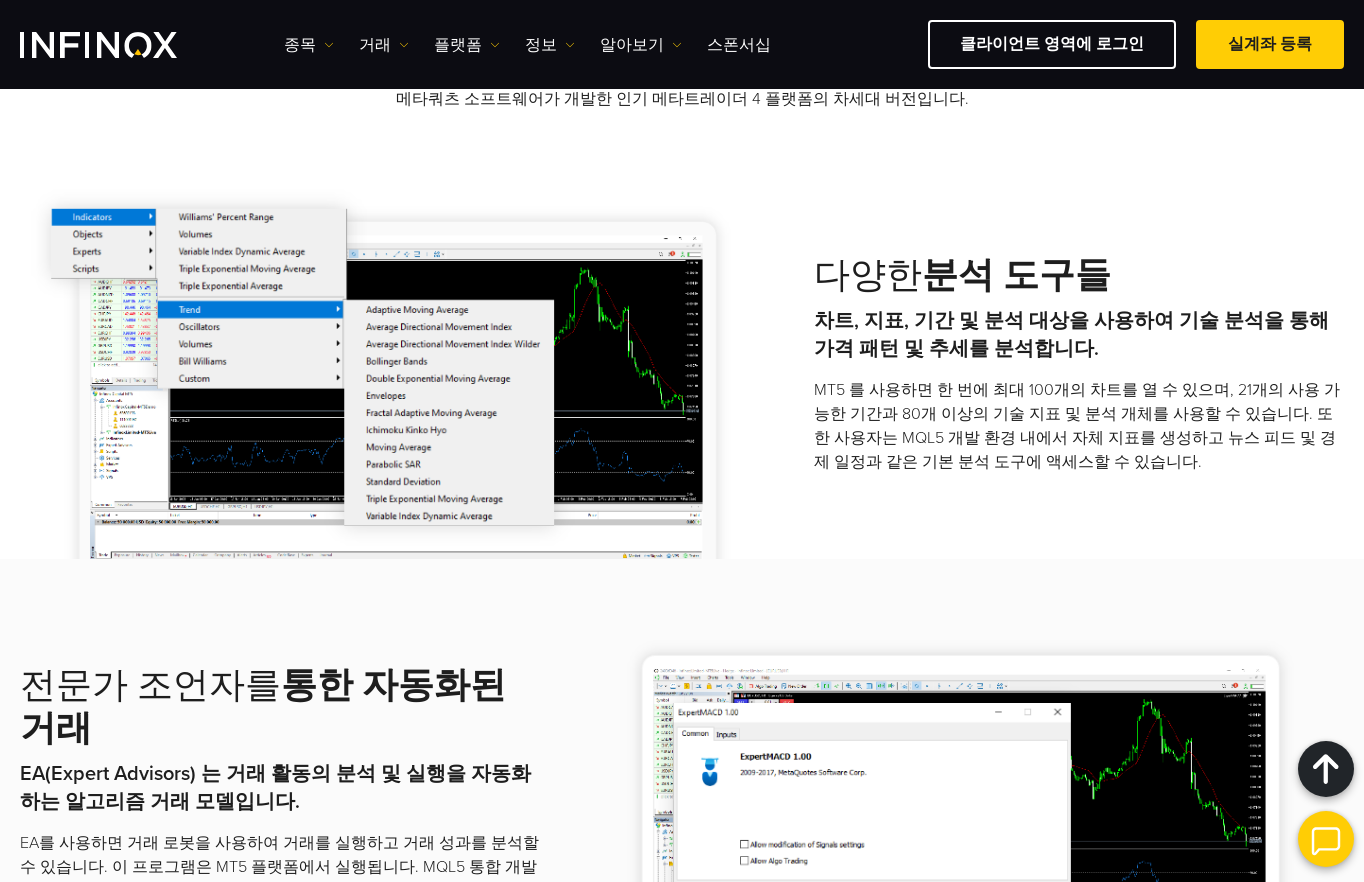 scroll, scrollTop: 1867, scrollLeft: 0, axis: vertical 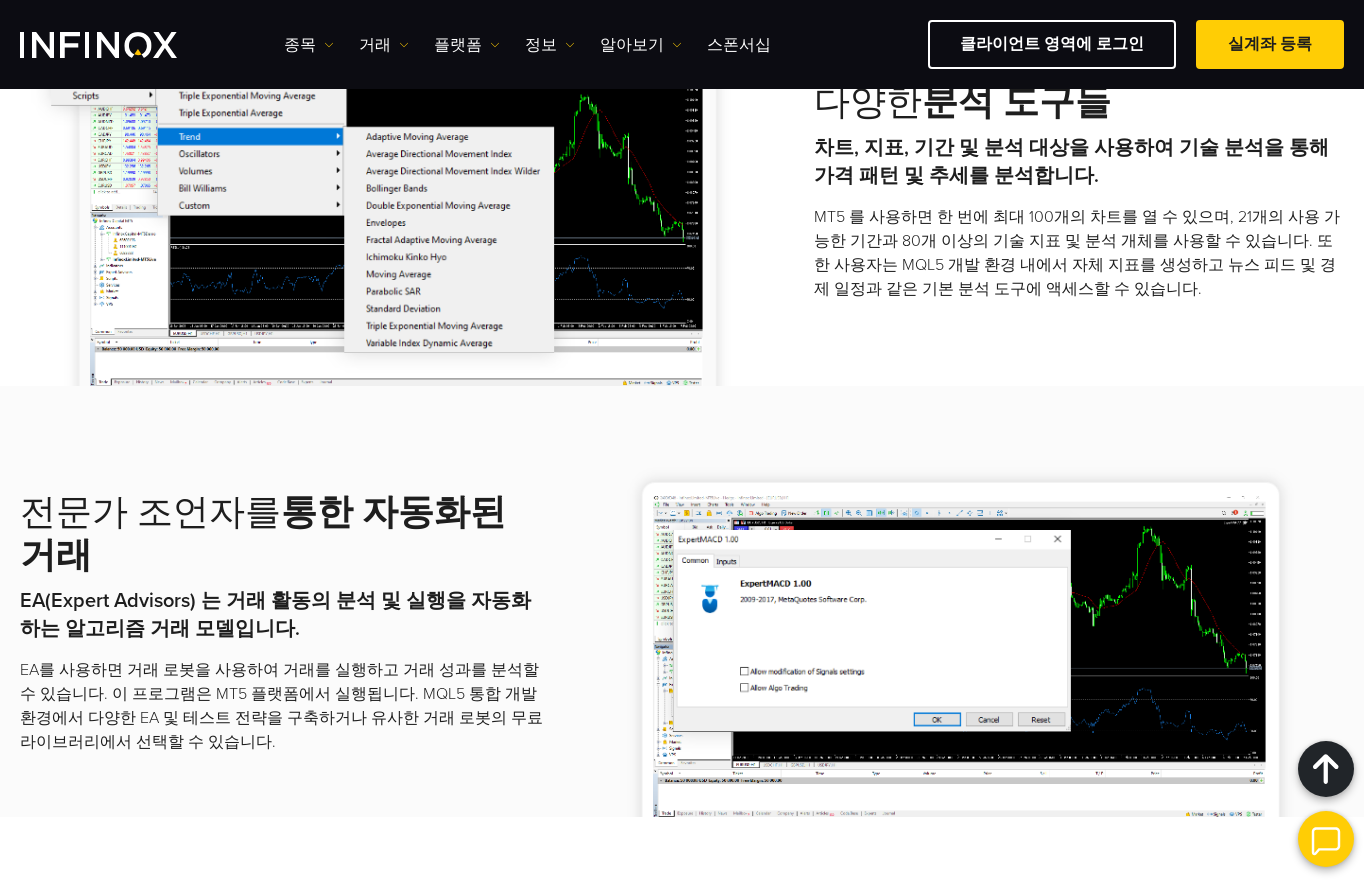 click at bounding box center (98, 45) 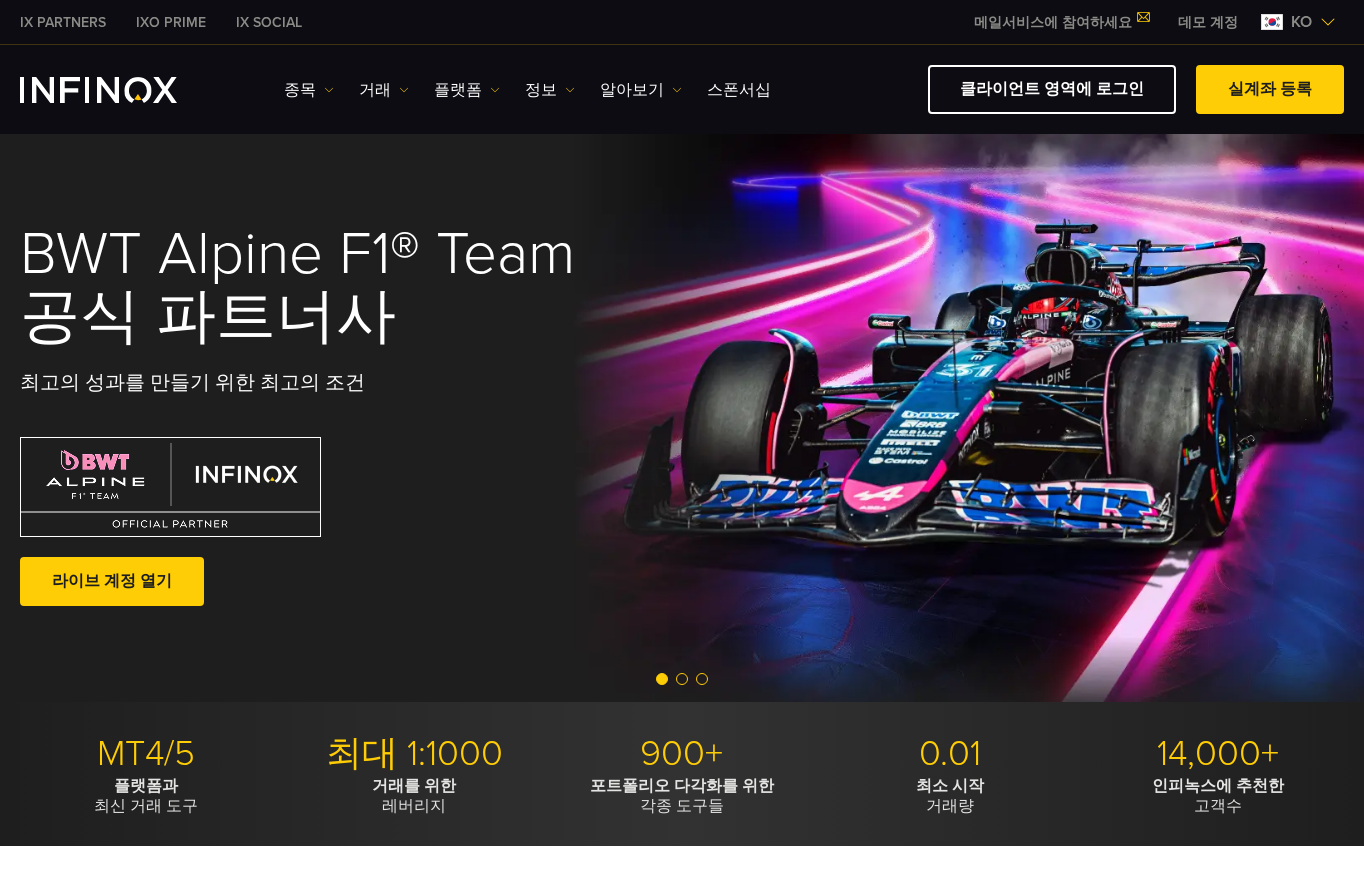 scroll, scrollTop: 0, scrollLeft: 0, axis: both 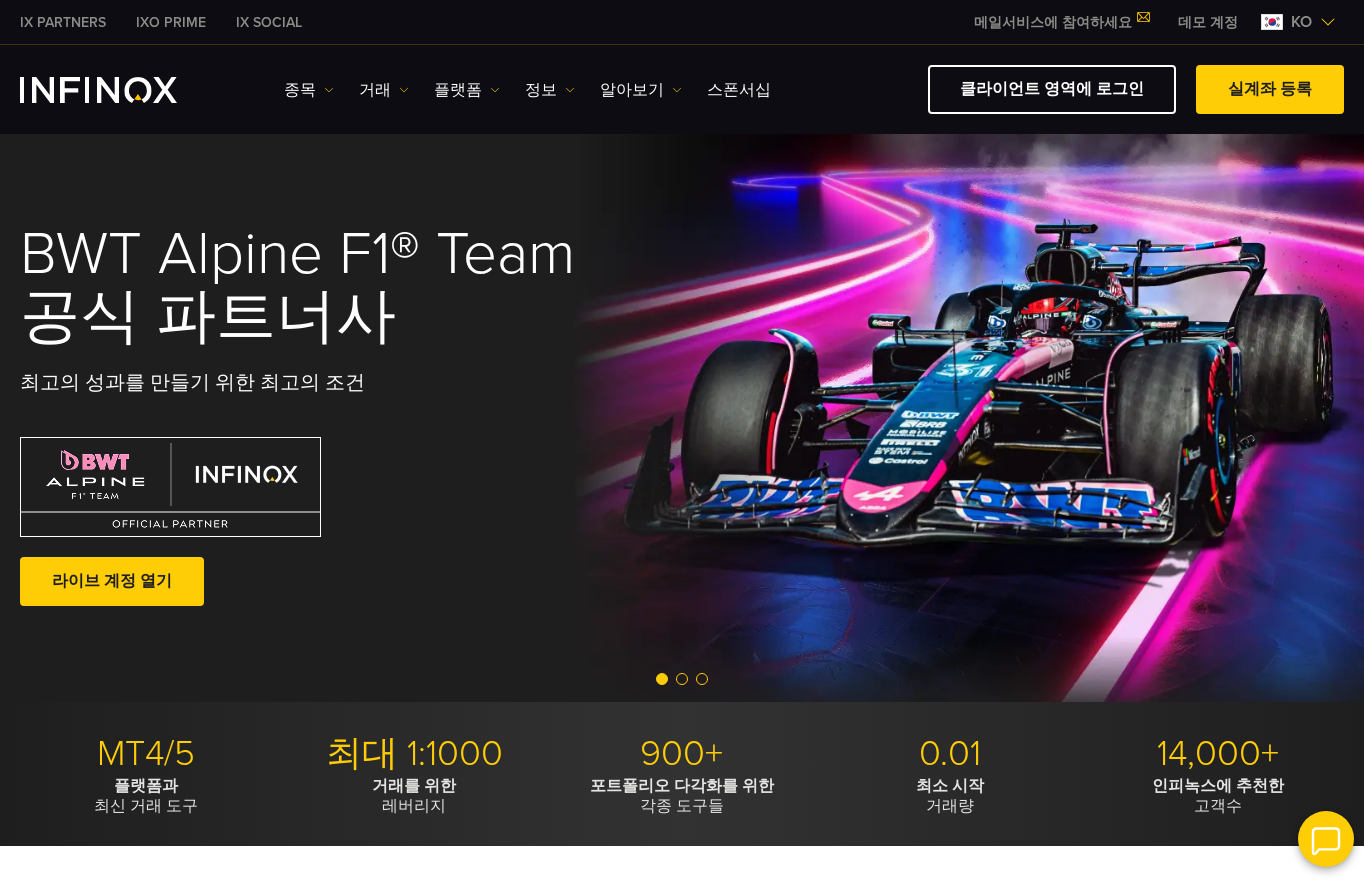 click on "IX PARTNERS
IXO PRIME
IX SOCIAL
메일서비스에 참여하세요
IX Daily와 투자 기회를 놓치지마세요! 지금 참여하세요!
조건 및 약관 구독 성공! [DATE]" at bounding box center [682, 67] 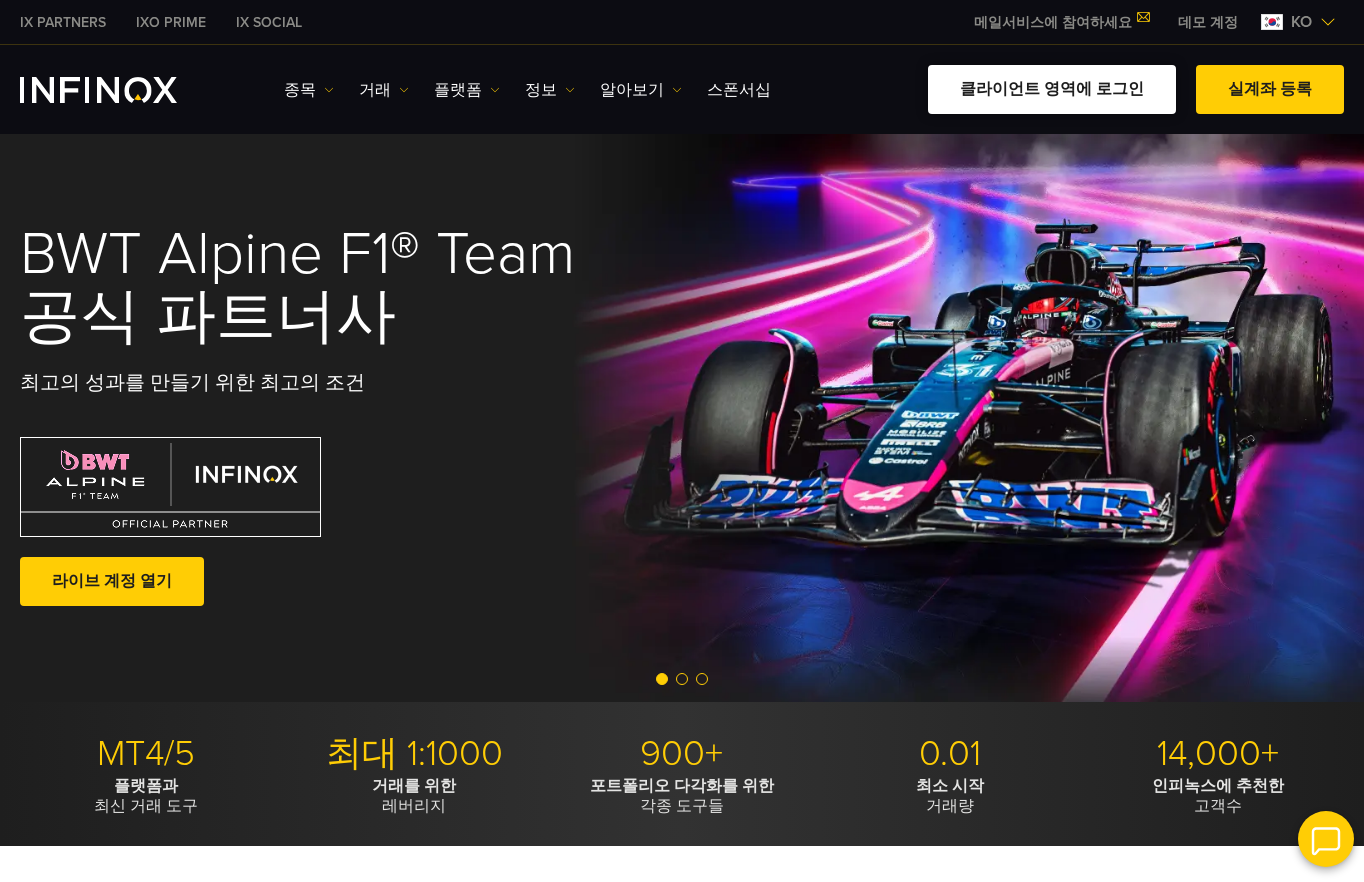 drag, startPoint x: 1217, startPoint y: 48, endPoint x: 1104, endPoint y: 84, distance: 118.595955 